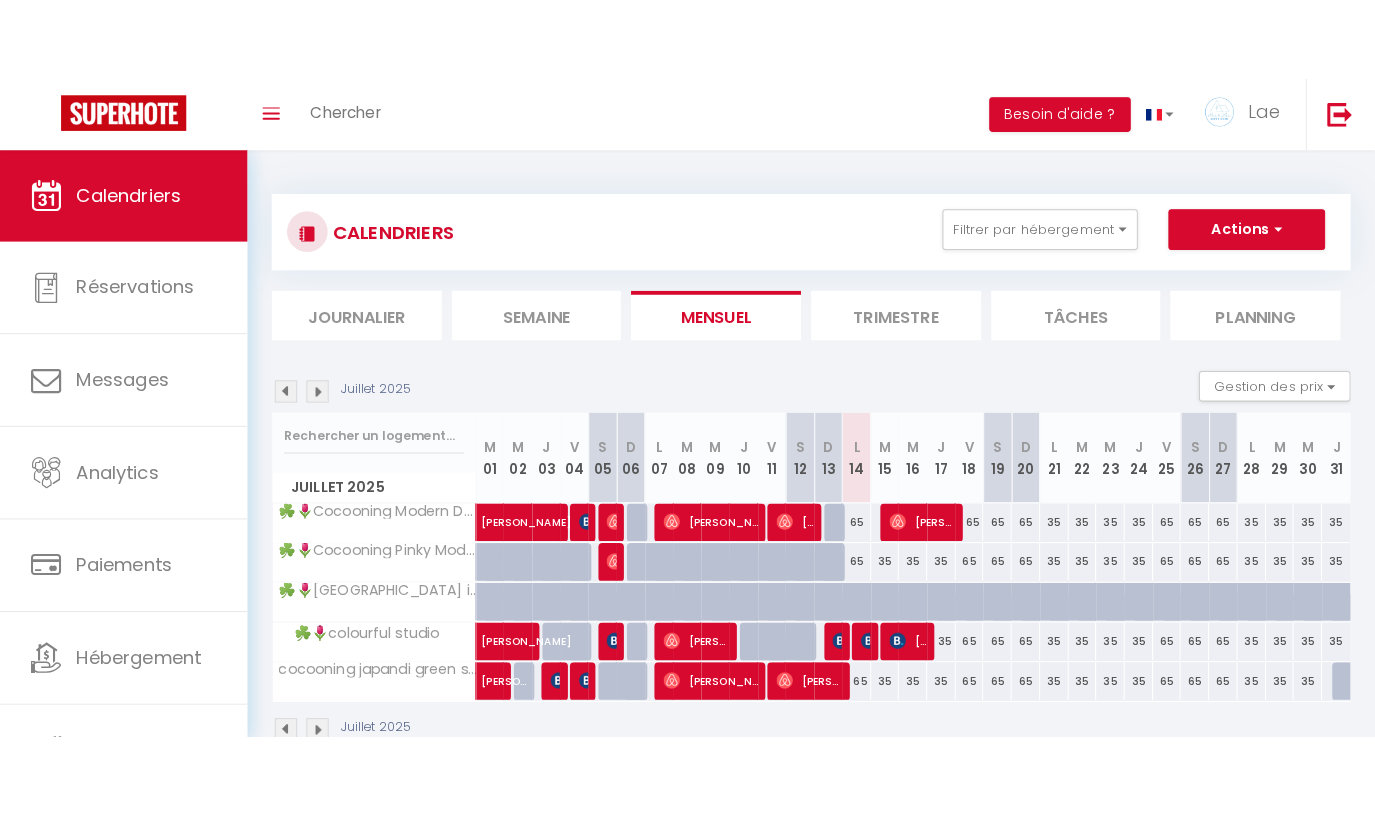 scroll, scrollTop: 0, scrollLeft: 0, axis: both 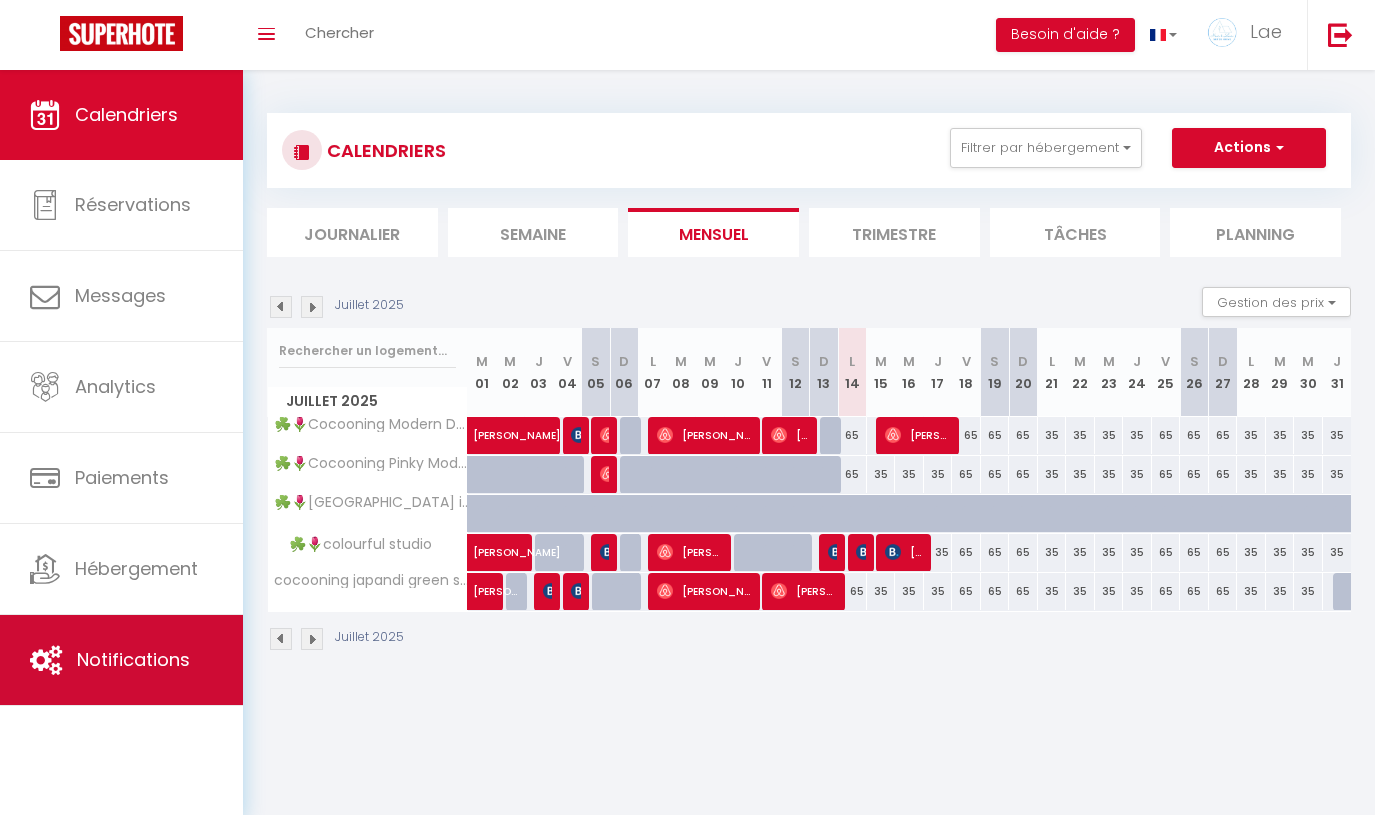 click on "Notifications" at bounding box center [133, 659] 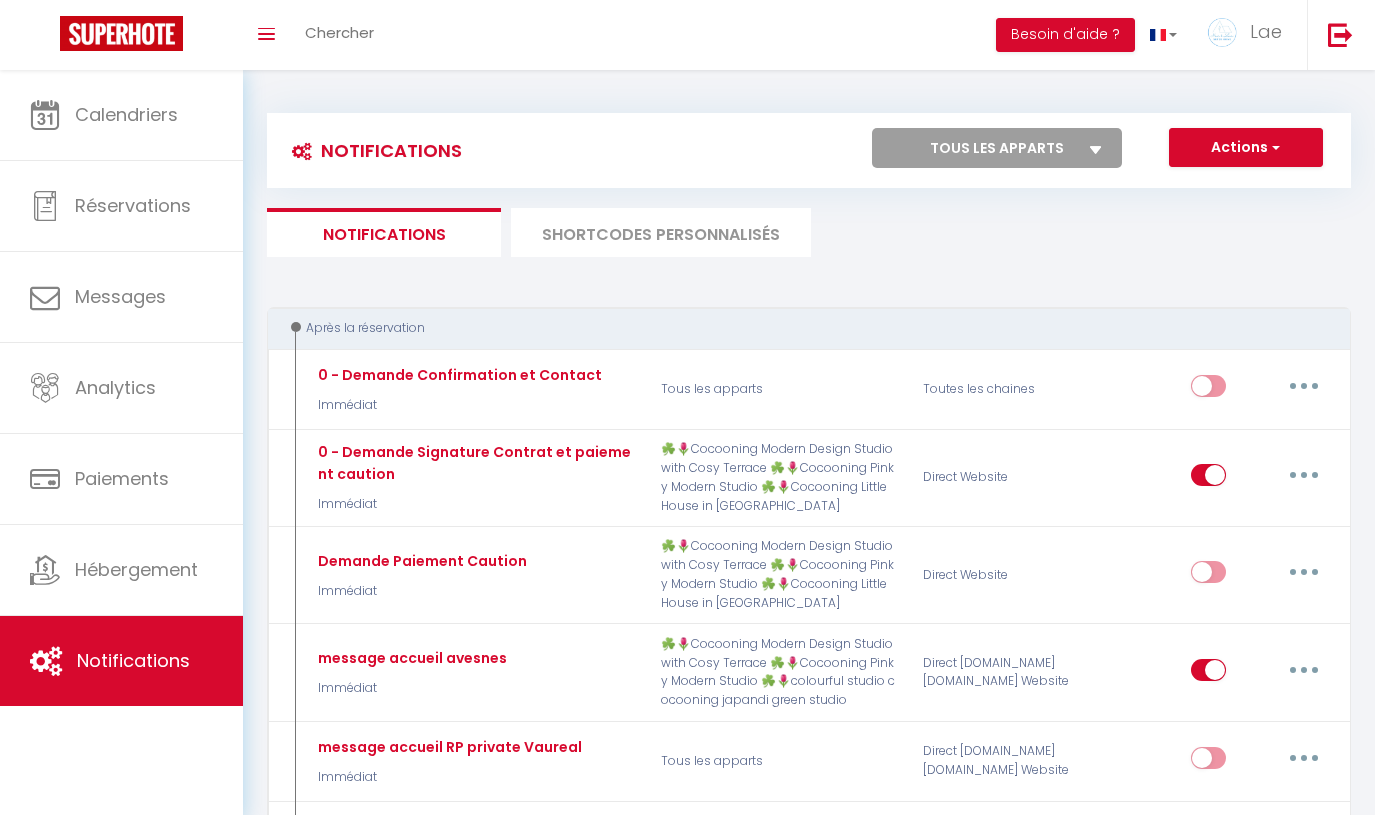 select 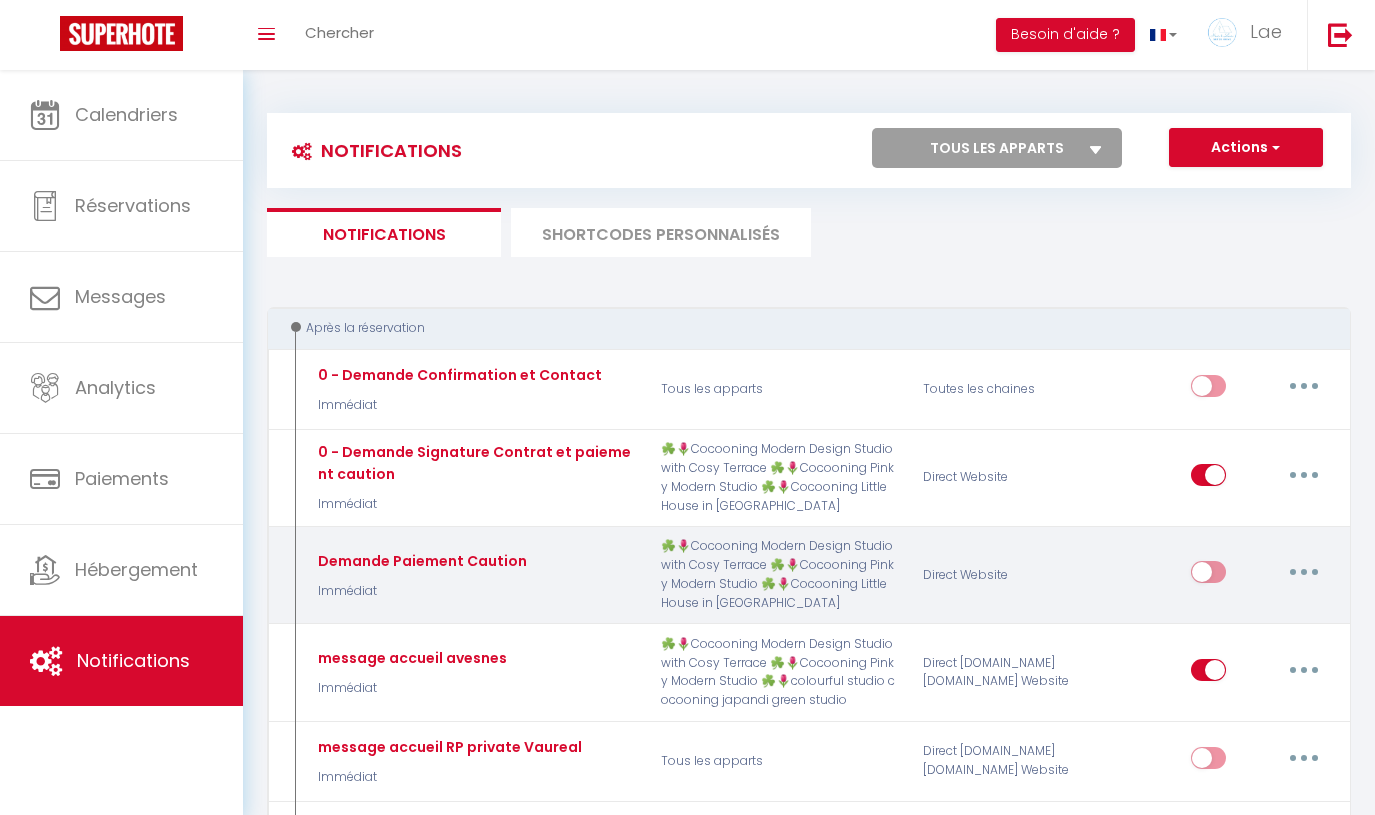 select 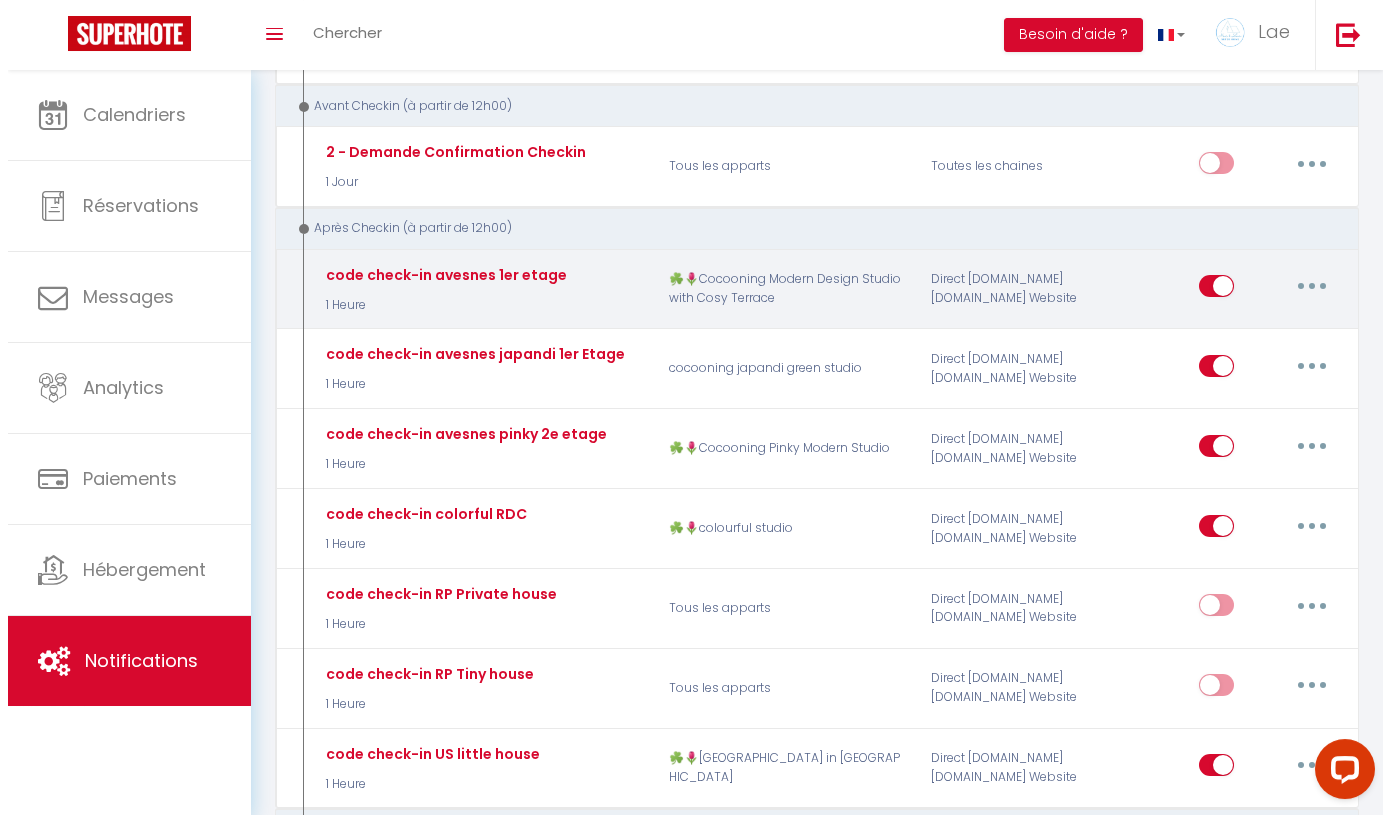 scroll, scrollTop: 1024, scrollLeft: 0, axis: vertical 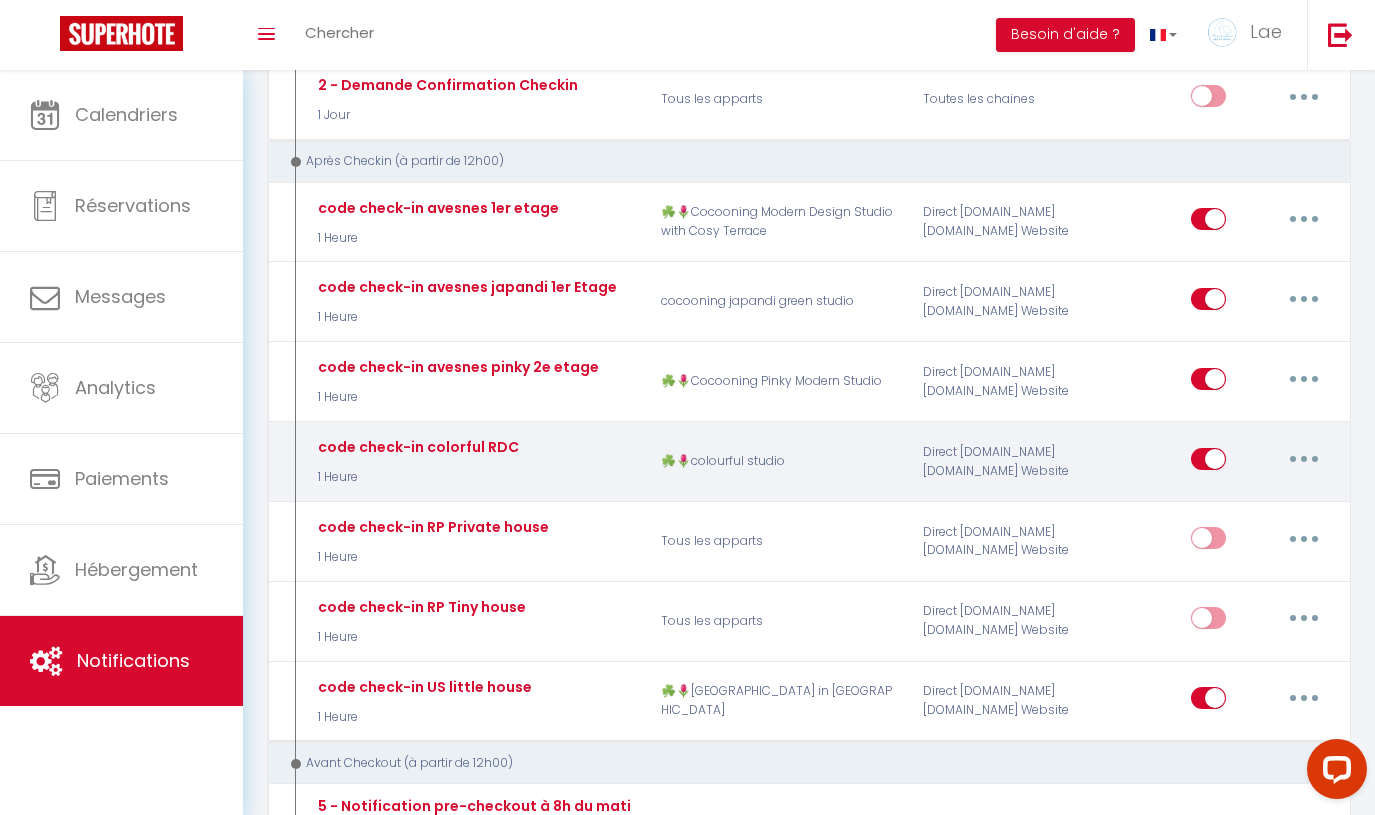 click at bounding box center (1304, 459) 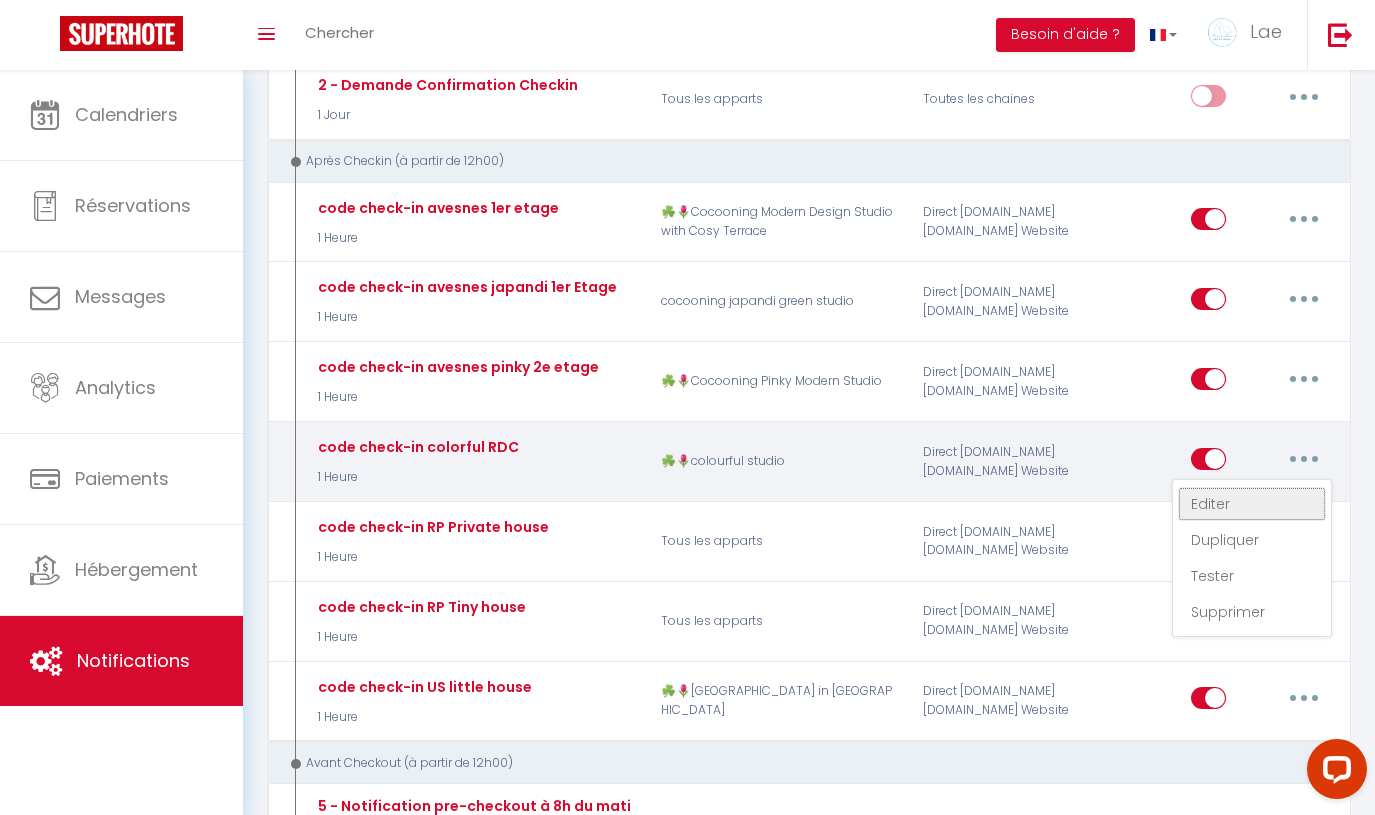 click on "Editer" at bounding box center [1252, 504] 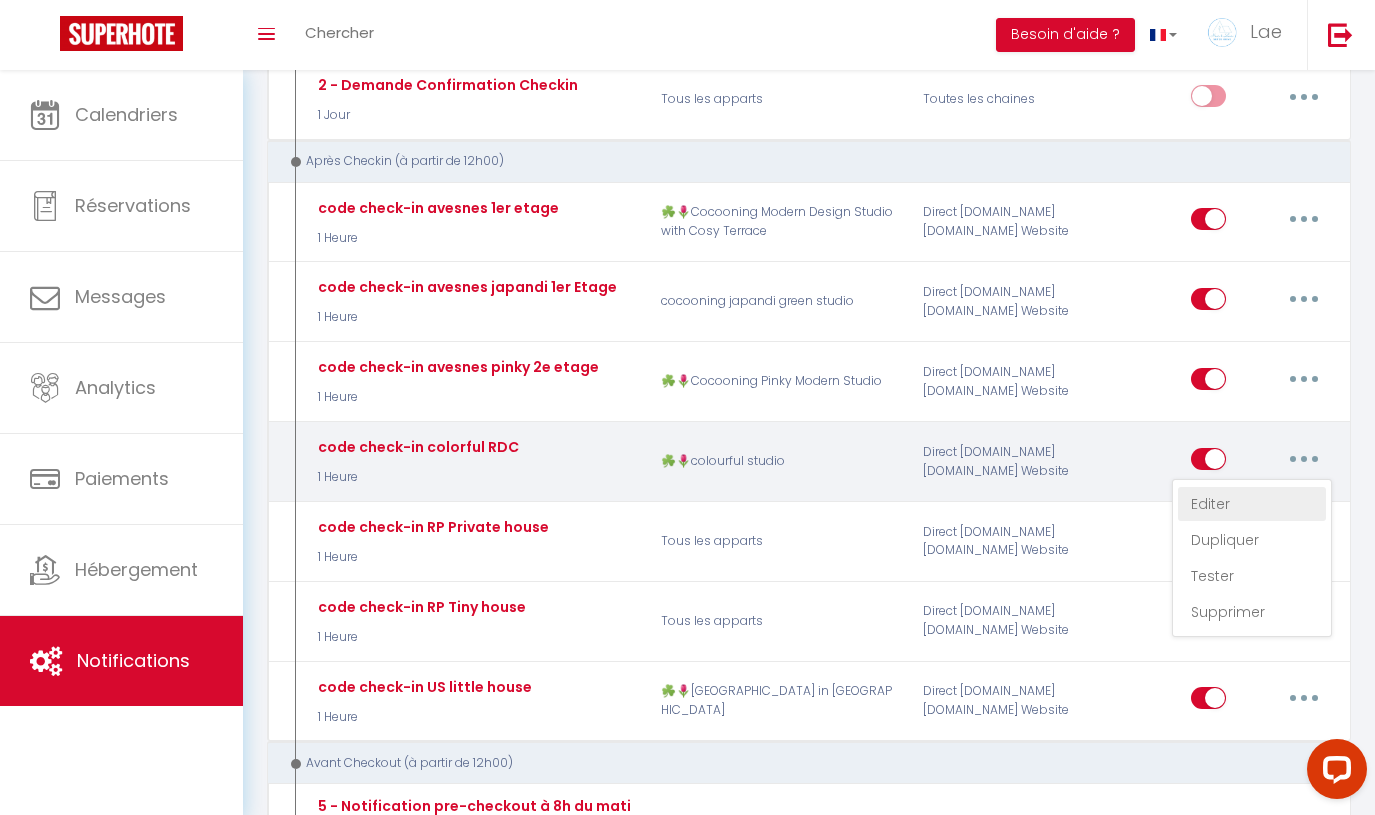 type on "code check-in colorful RDC" 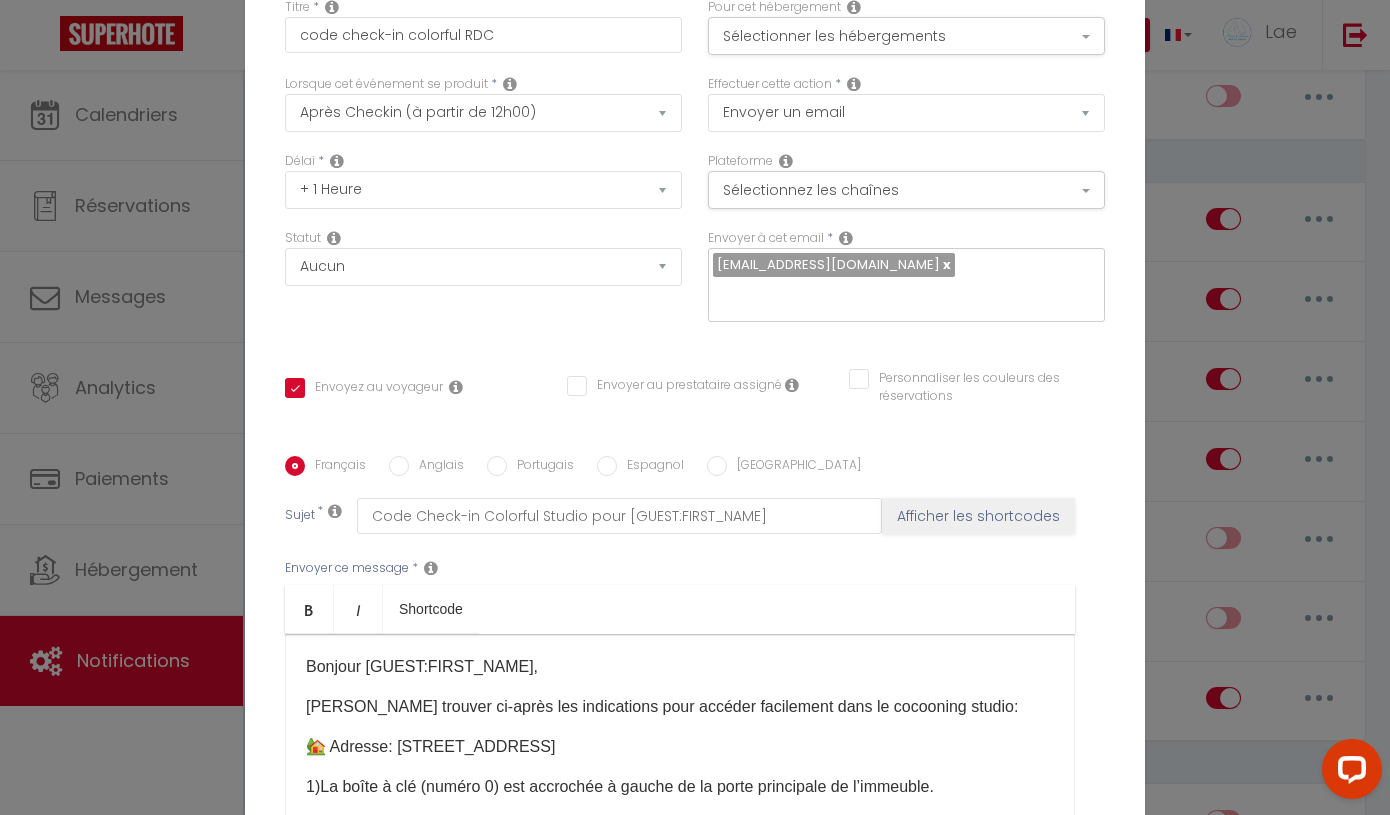 click on "[PERSON_NAME] trouver ci-après les indications pour accéder facilement dans le cocooning studio:" at bounding box center [680, 707] 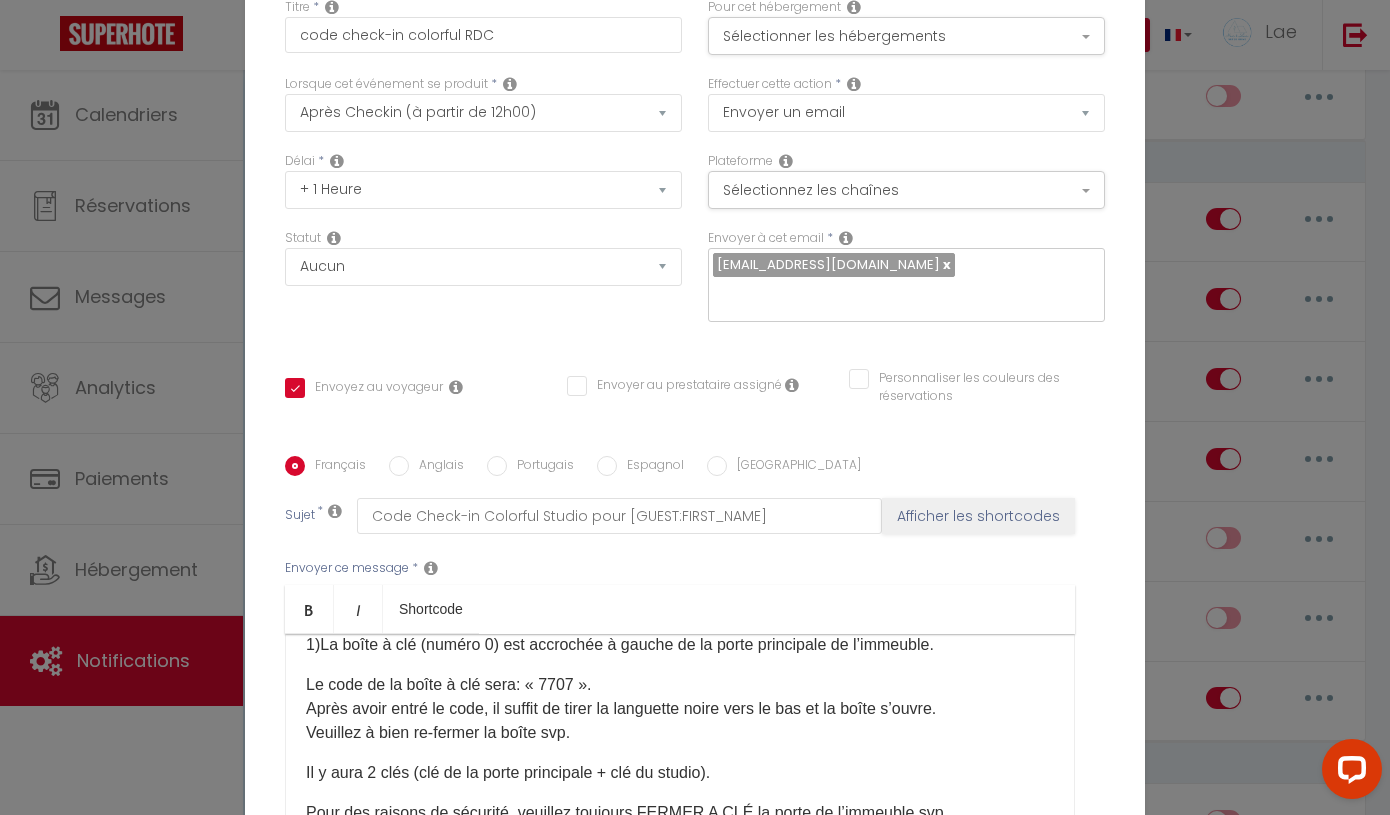 scroll, scrollTop: 120, scrollLeft: 0, axis: vertical 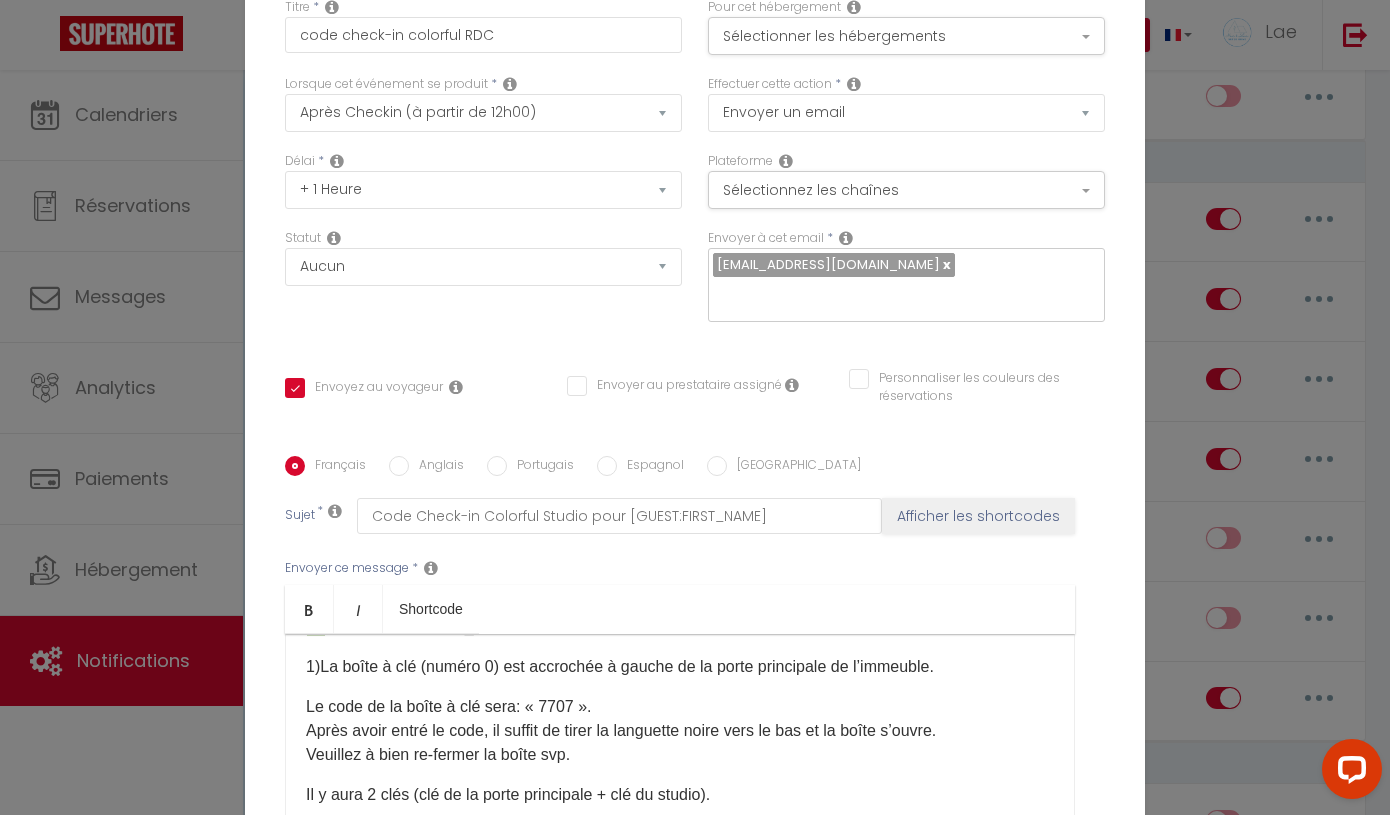 click on "Le code de la boîte à clé sera: « 7707 ». Après avoir entré le code, il suffit de tirer la languette noire vers le bas et la boîte s’ouvre. Veuillez à bien re-fermer la boîte svp." at bounding box center (680, 731) 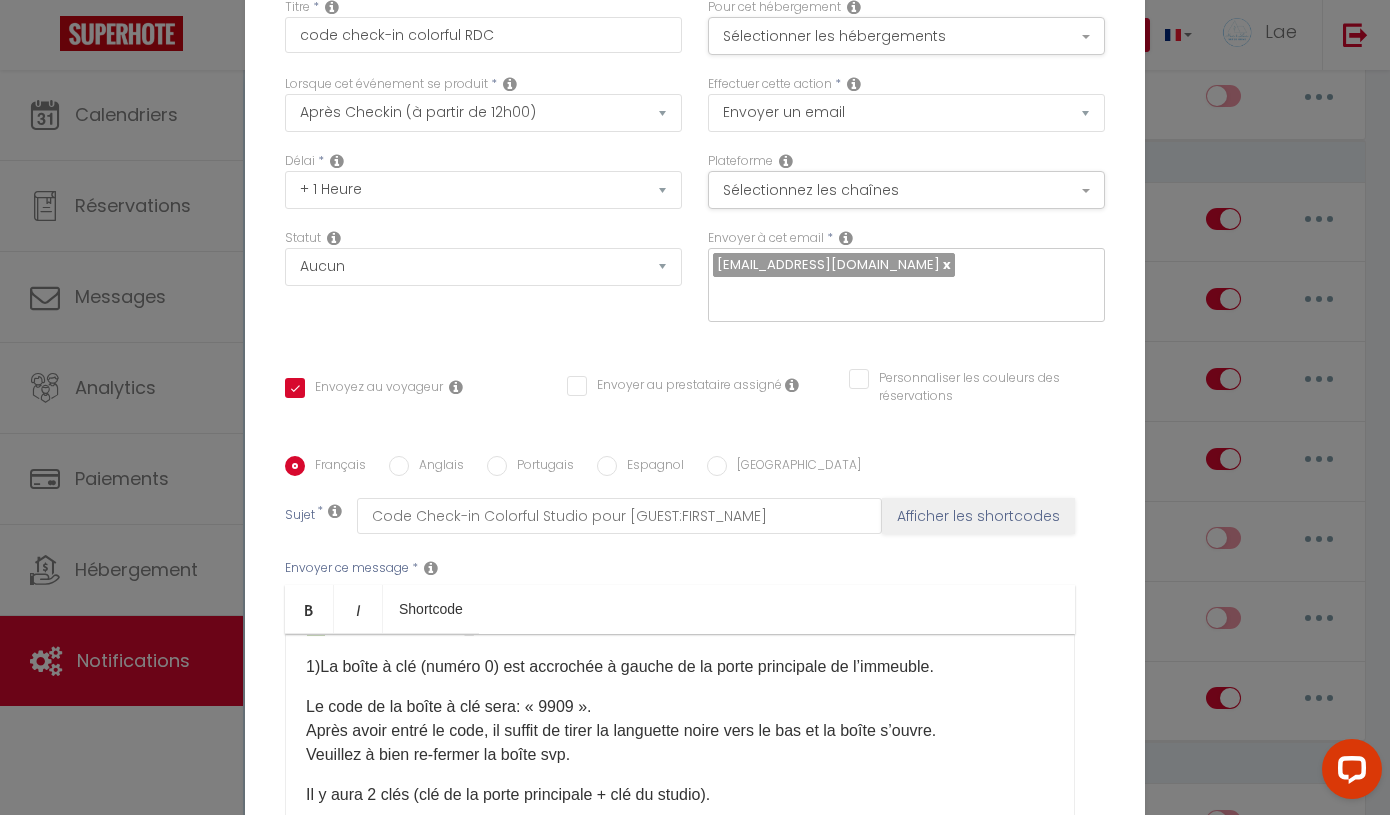 click on "Anglais" at bounding box center [399, 466] 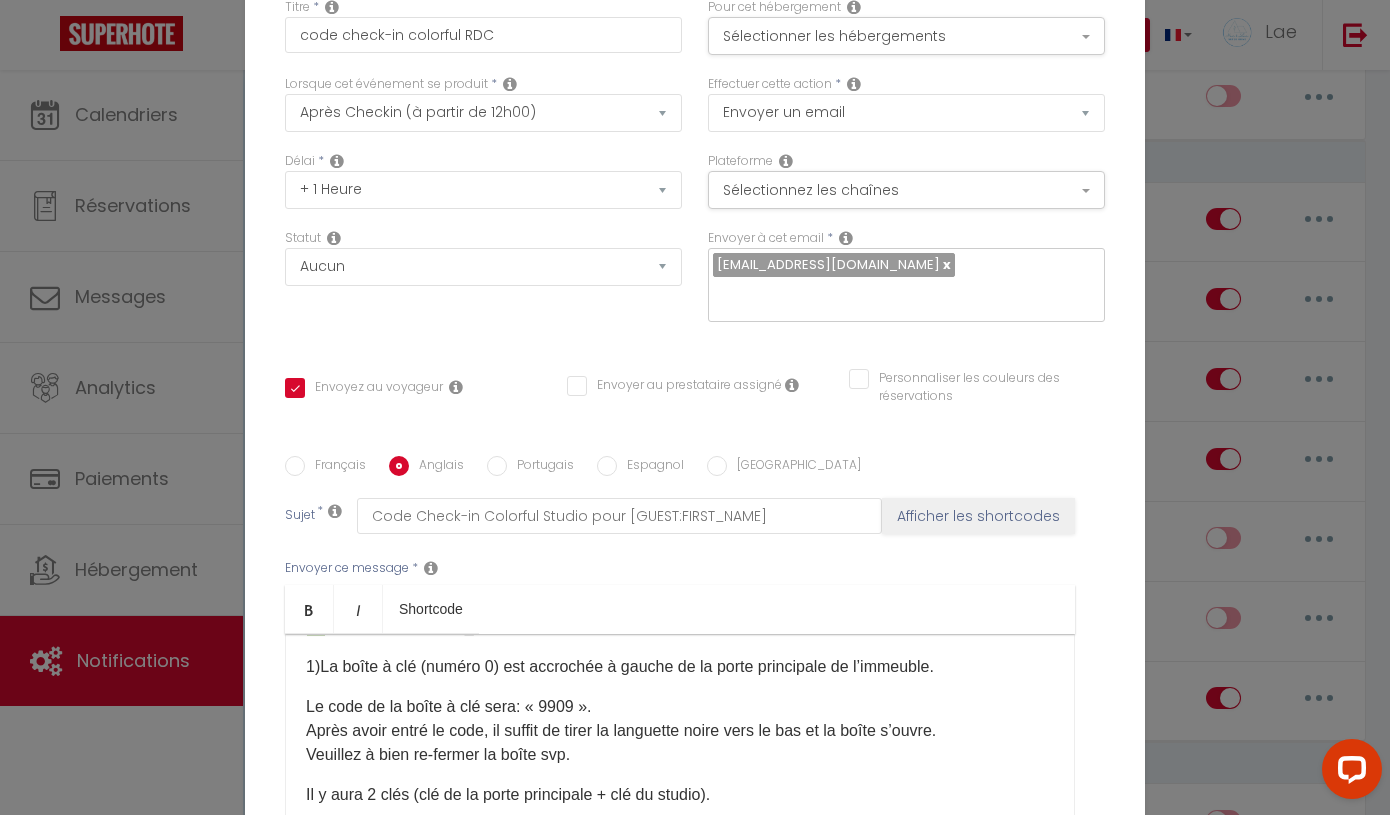 checkbox on "true" 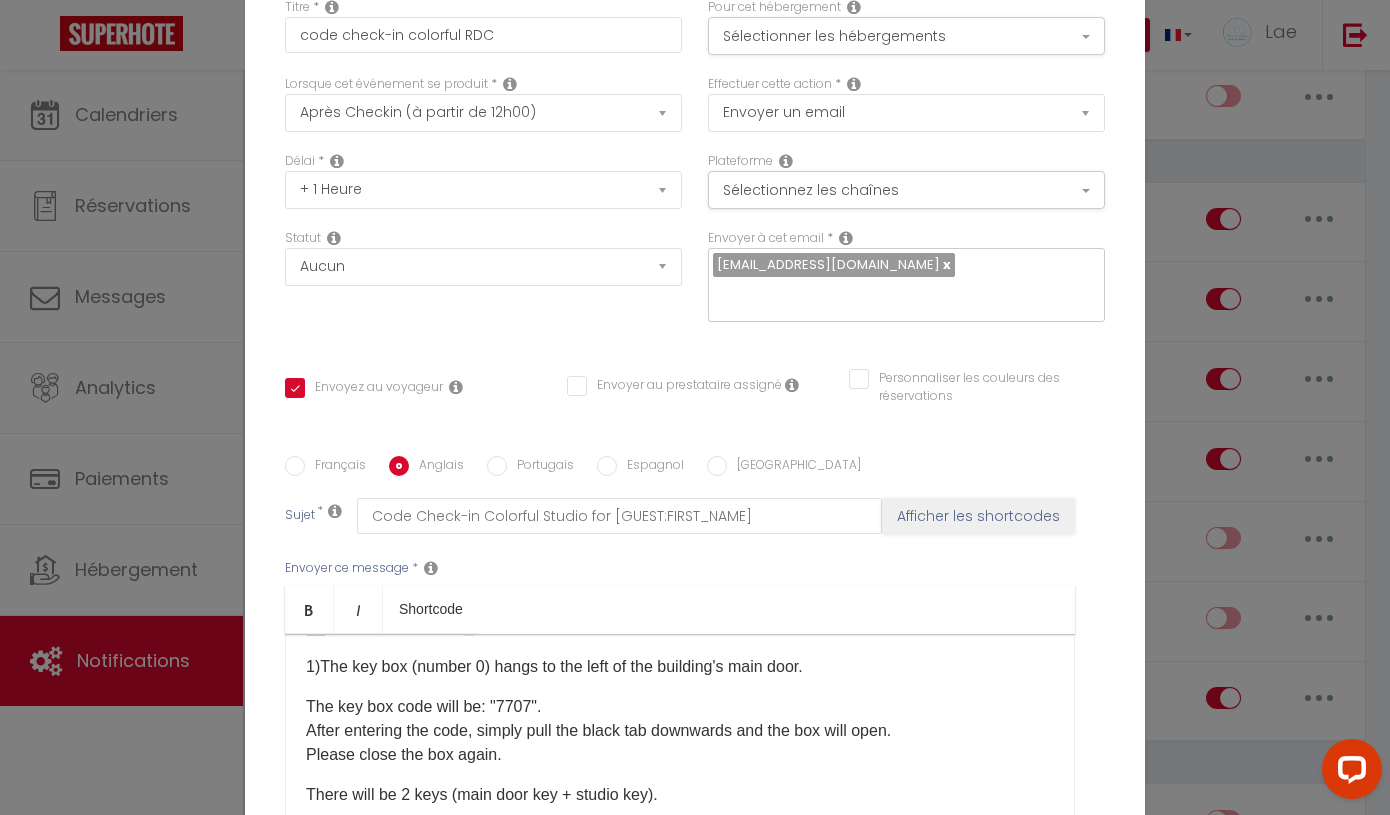 click on "The key box code will be: "7707". After entering the code, simply pull the black tab downwards and the box will open. Please close the box again." at bounding box center [680, 731] 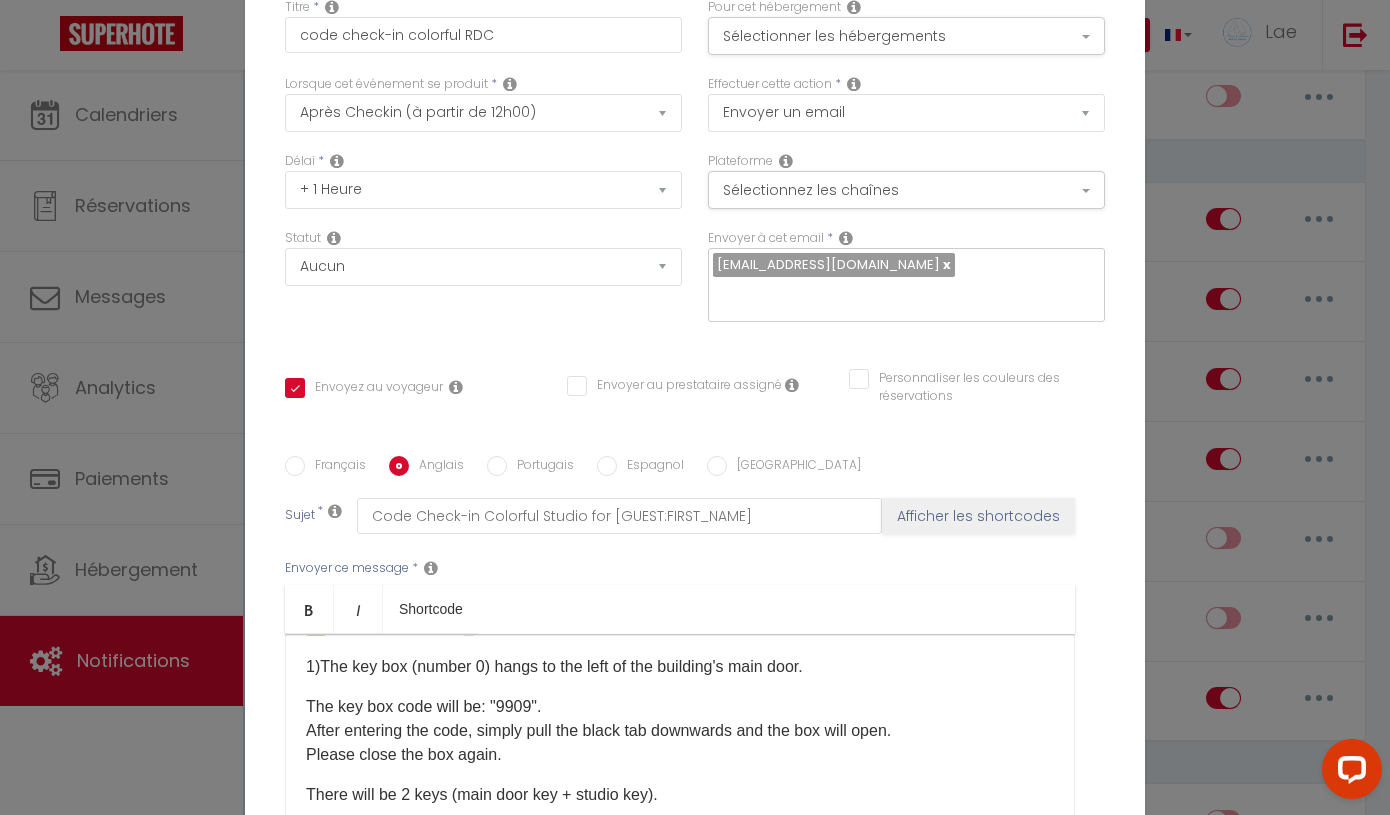 scroll, scrollTop: 182, scrollLeft: 0, axis: vertical 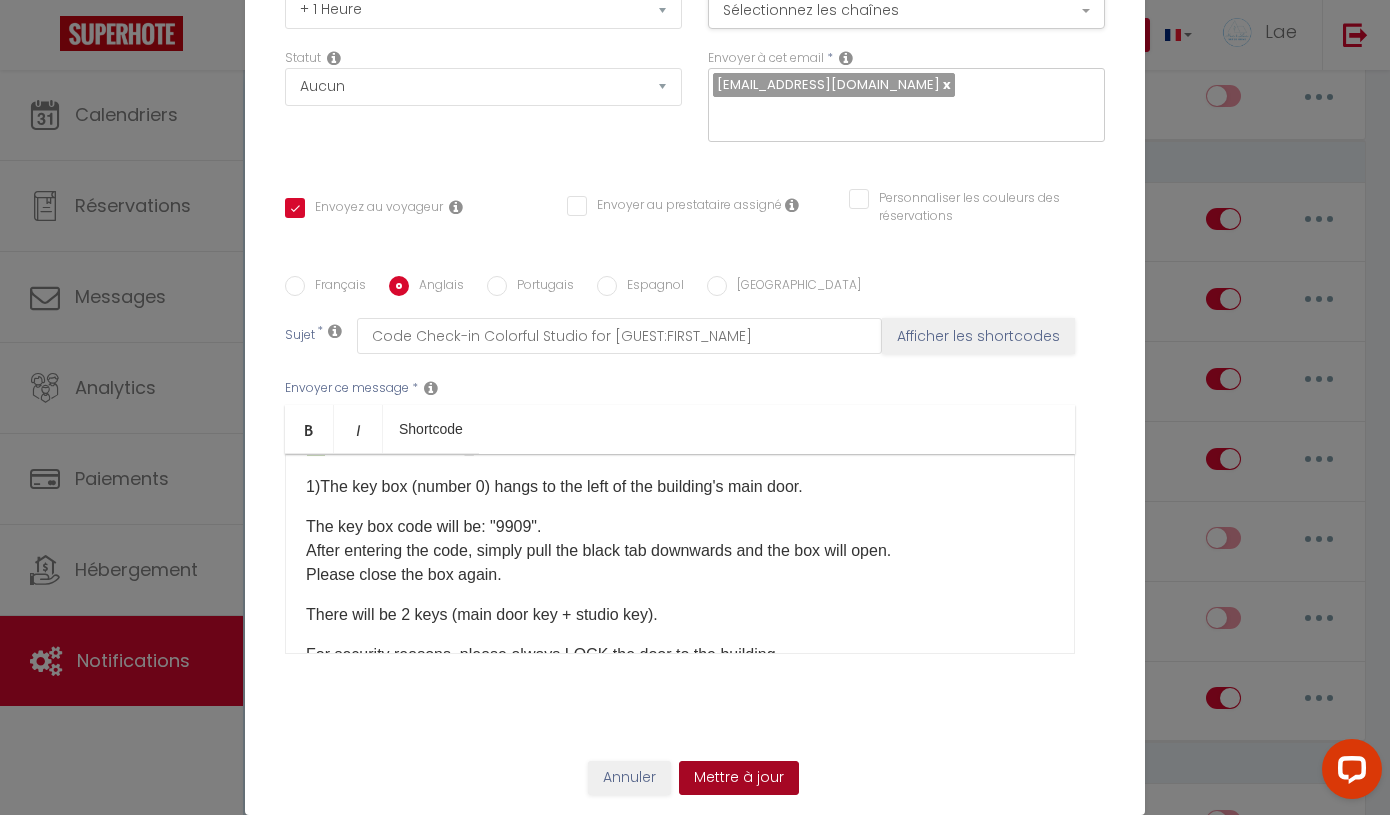 click on "Mettre à jour" at bounding box center (739, 778) 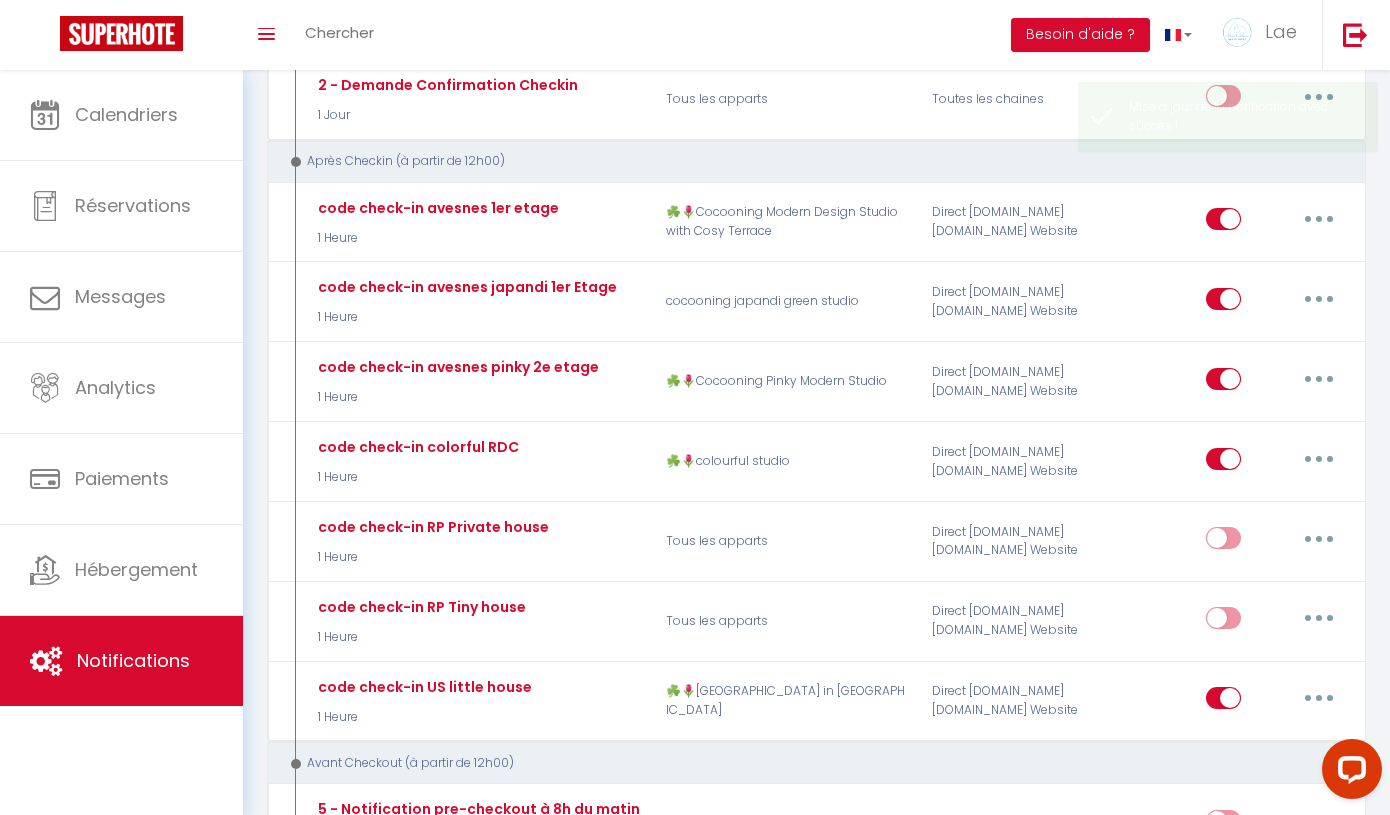 scroll, scrollTop: 0, scrollLeft: 0, axis: both 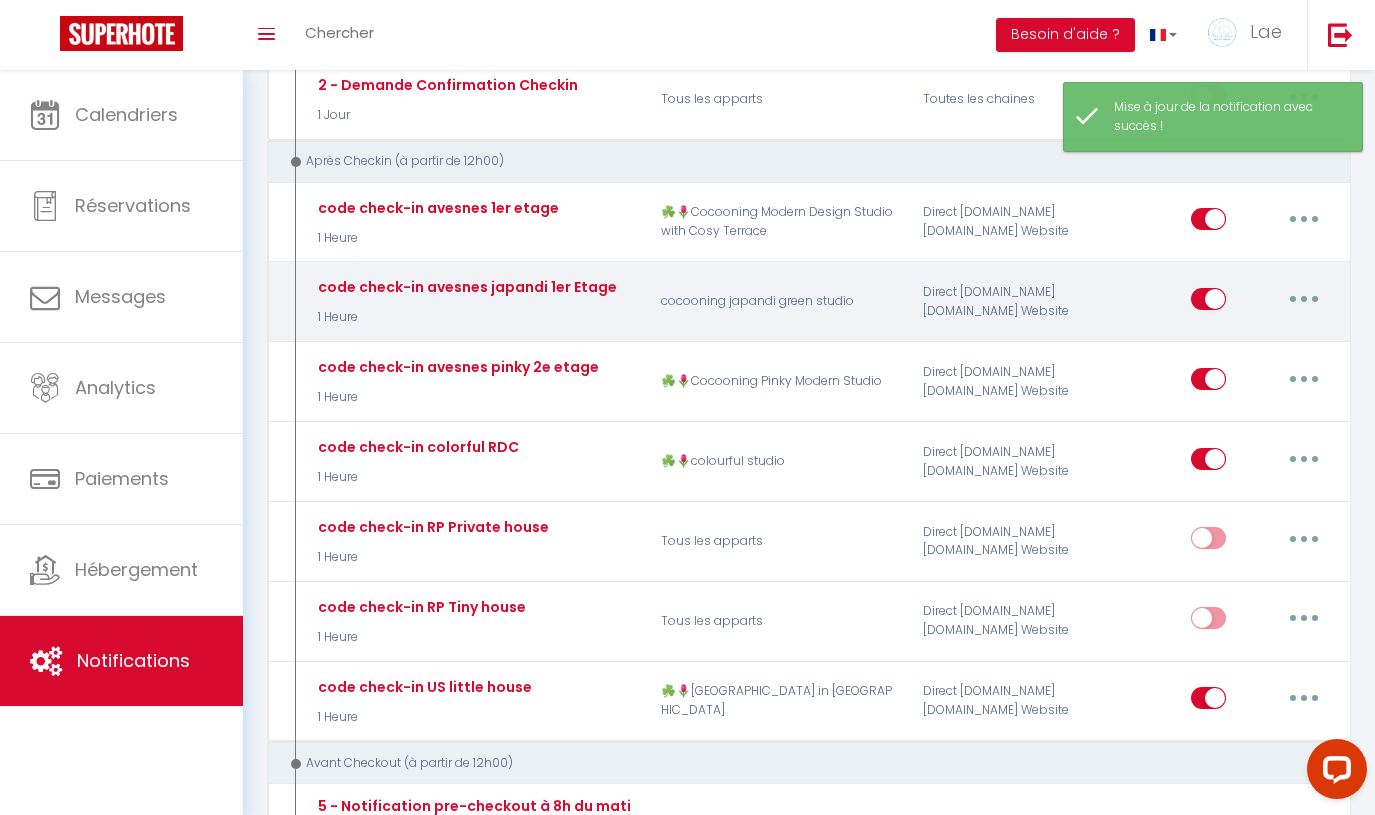 click at bounding box center (1304, 299) 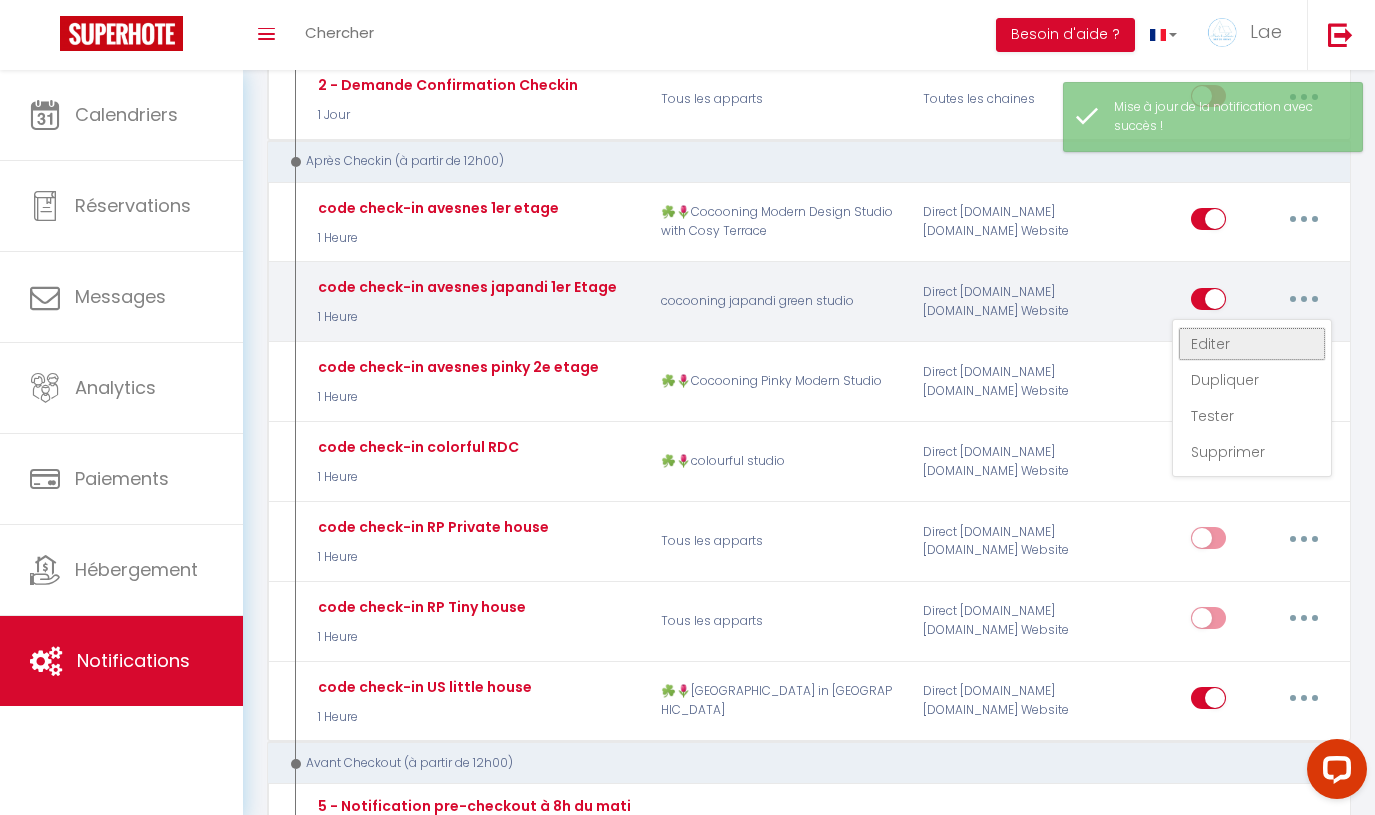 click on "Editer" at bounding box center (1252, 344) 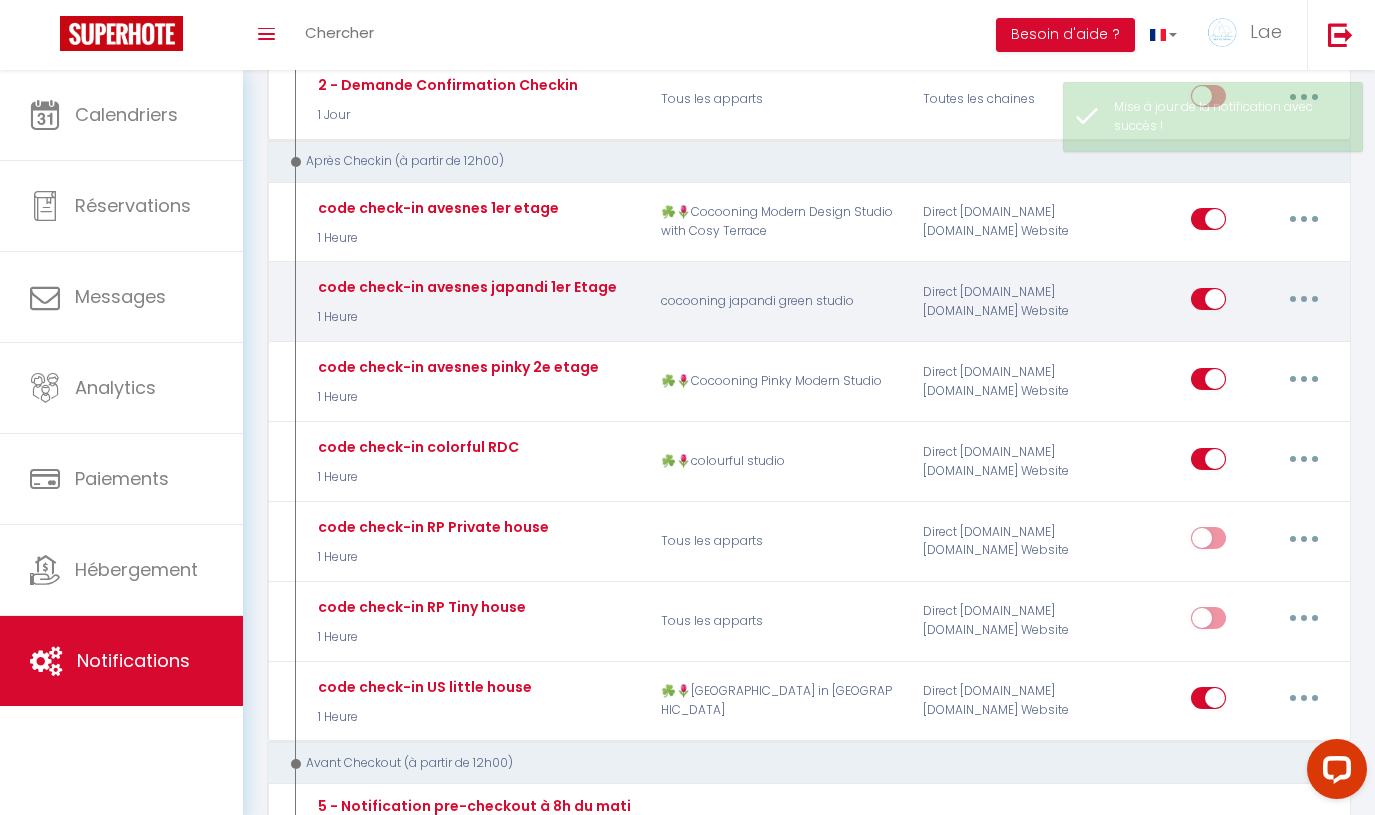 type on "code check-in avesnes japandi 1er Etage" 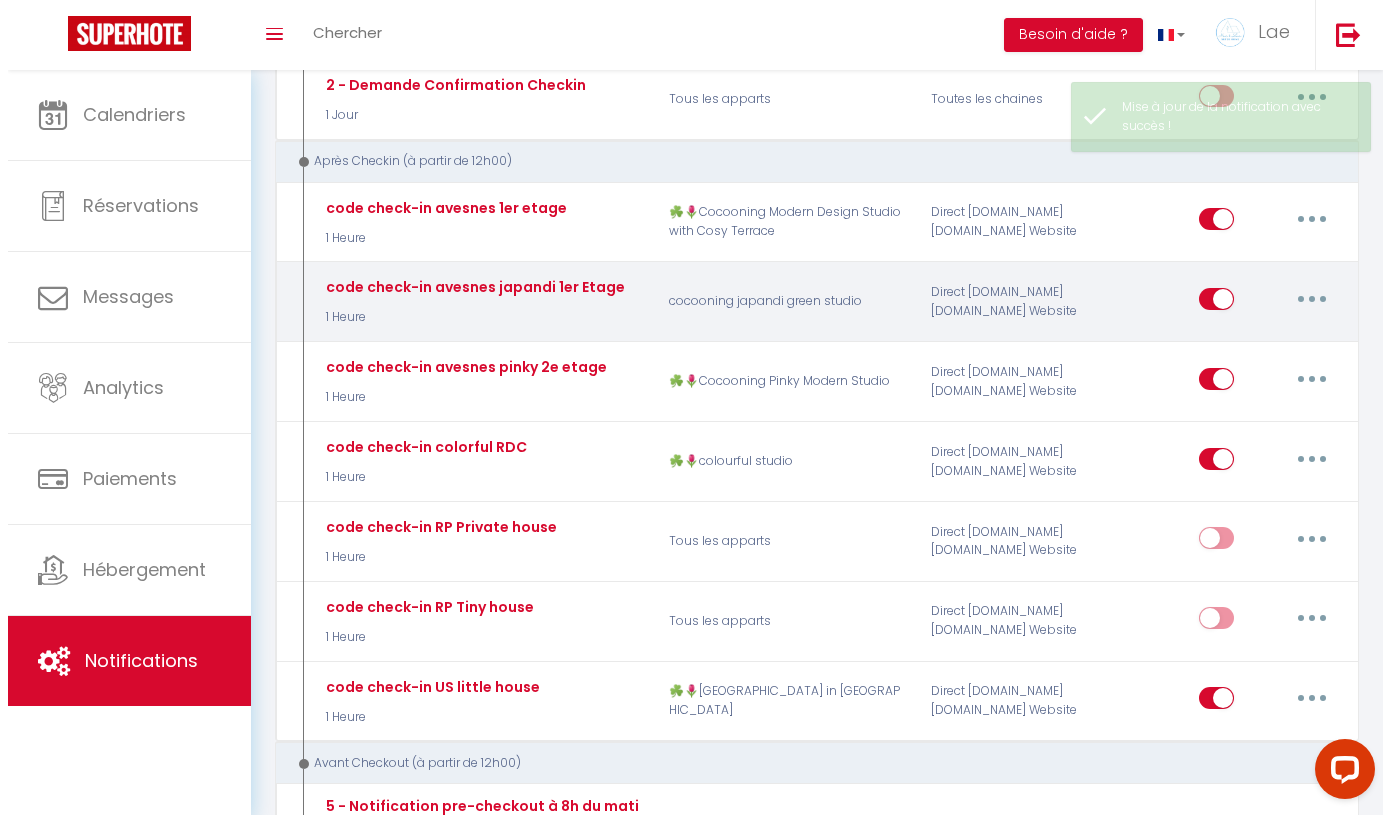 scroll, scrollTop: 120, scrollLeft: 0, axis: vertical 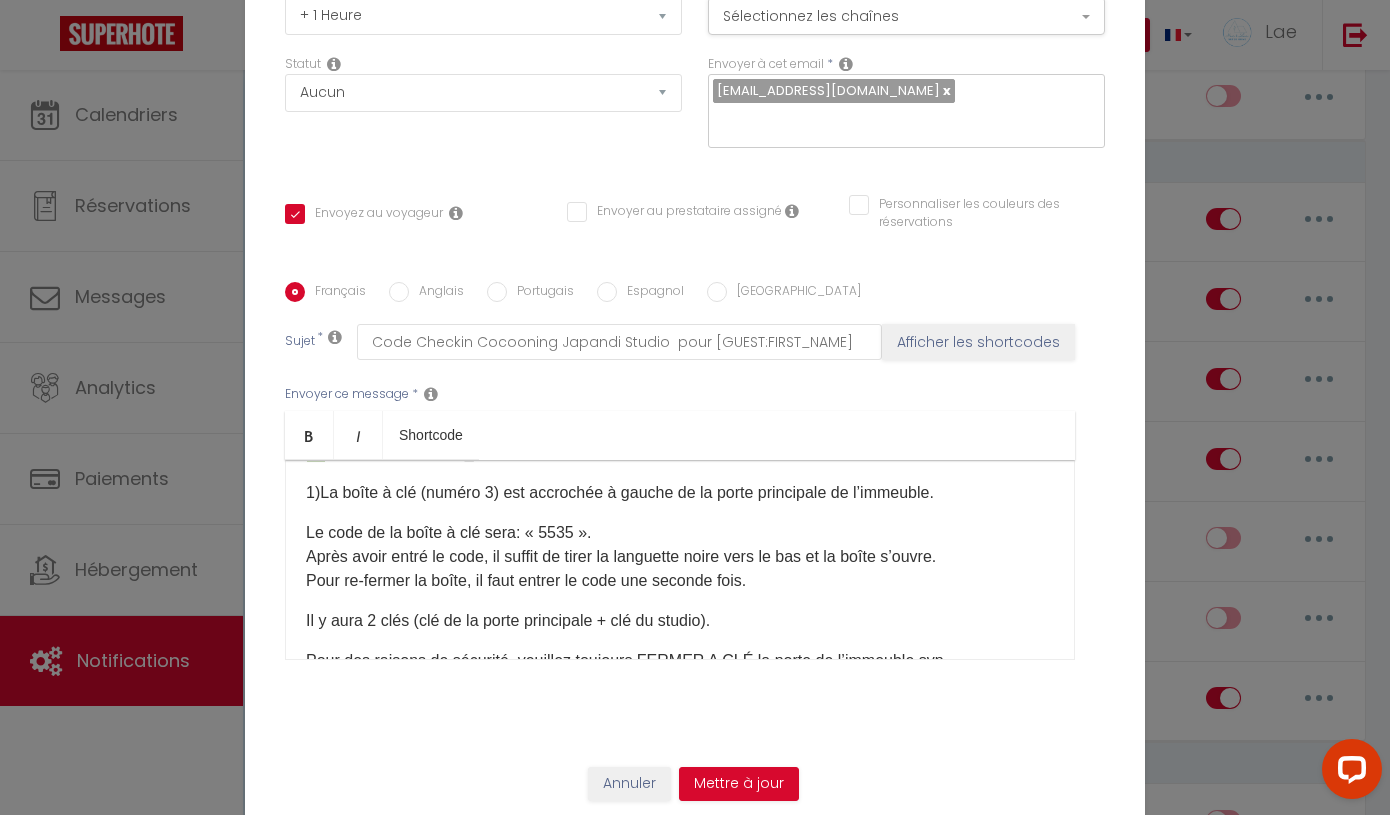 click on "Le code de la boîte à clé sera: « 5535 ». Après avoir entré le code, il suffit de tirer la languette noire vers le bas et la boîte s’ouvre. Pour re-fermer la boîte, il faut entrer le code une seconde fois." at bounding box center (680, 557) 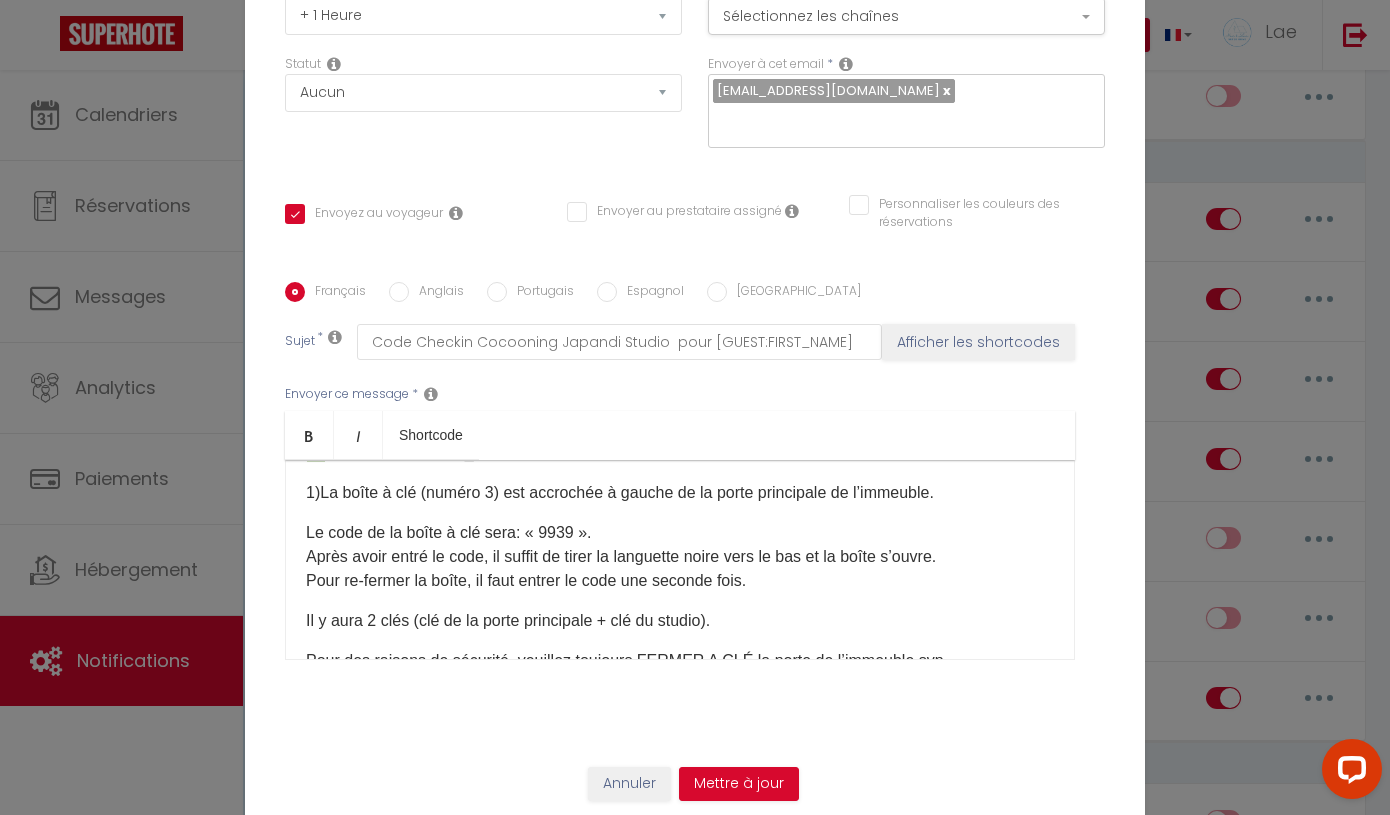 click on "Anglais" at bounding box center [399, 292] 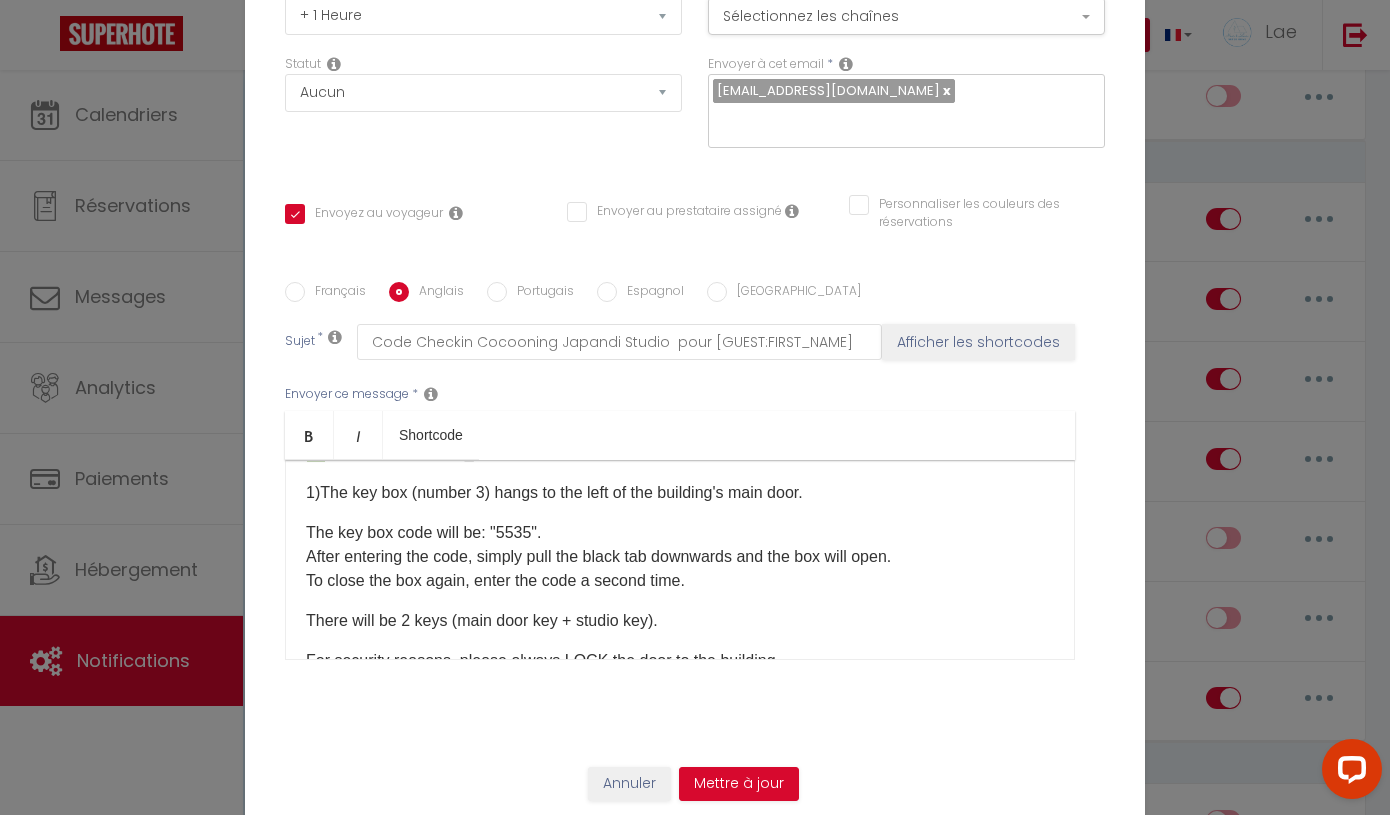 checkbox on "true" 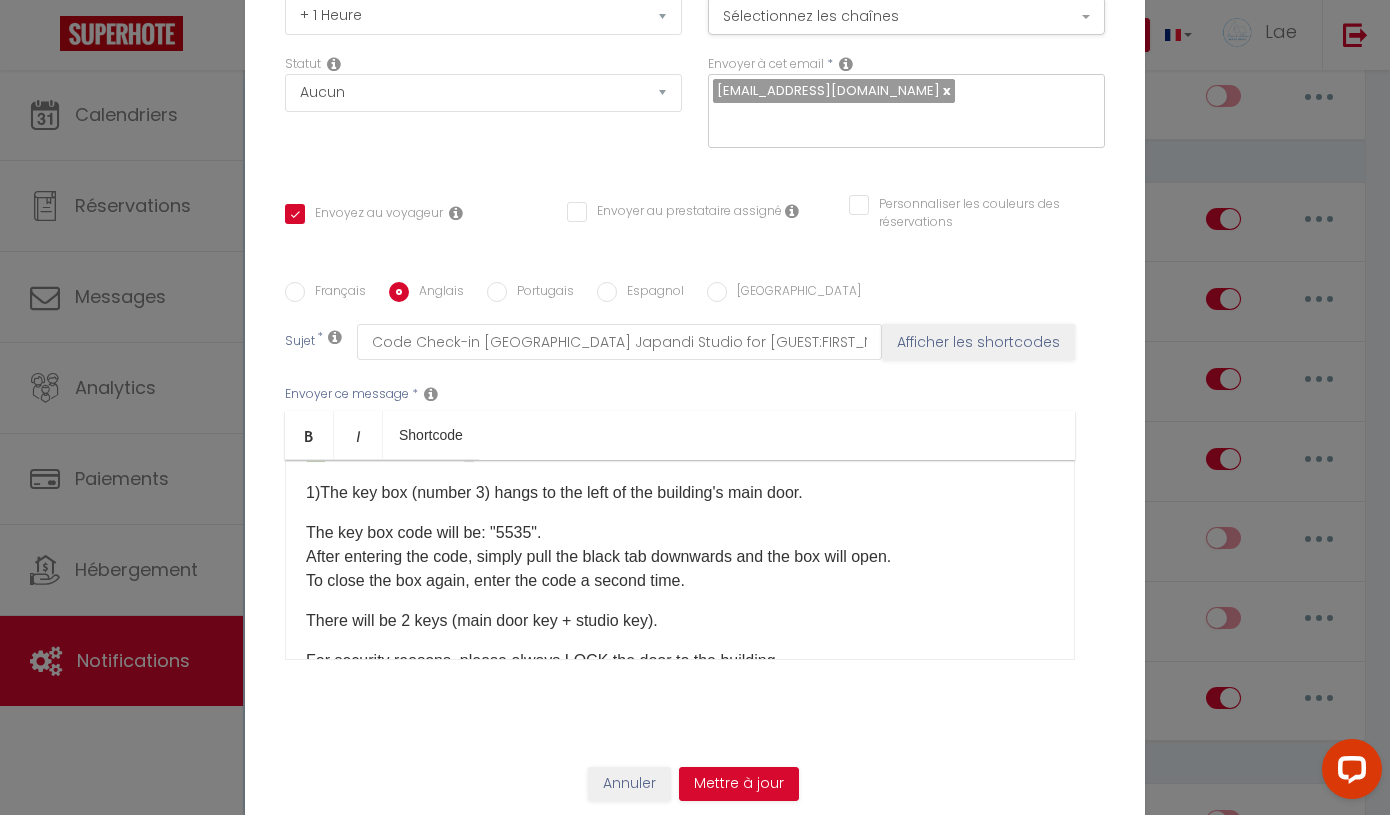 click on "The key box code will be: "5535". After entering the code, simply pull the black tab downwards and the box will open. To close the box again, enter the code a second time." at bounding box center (680, 557) 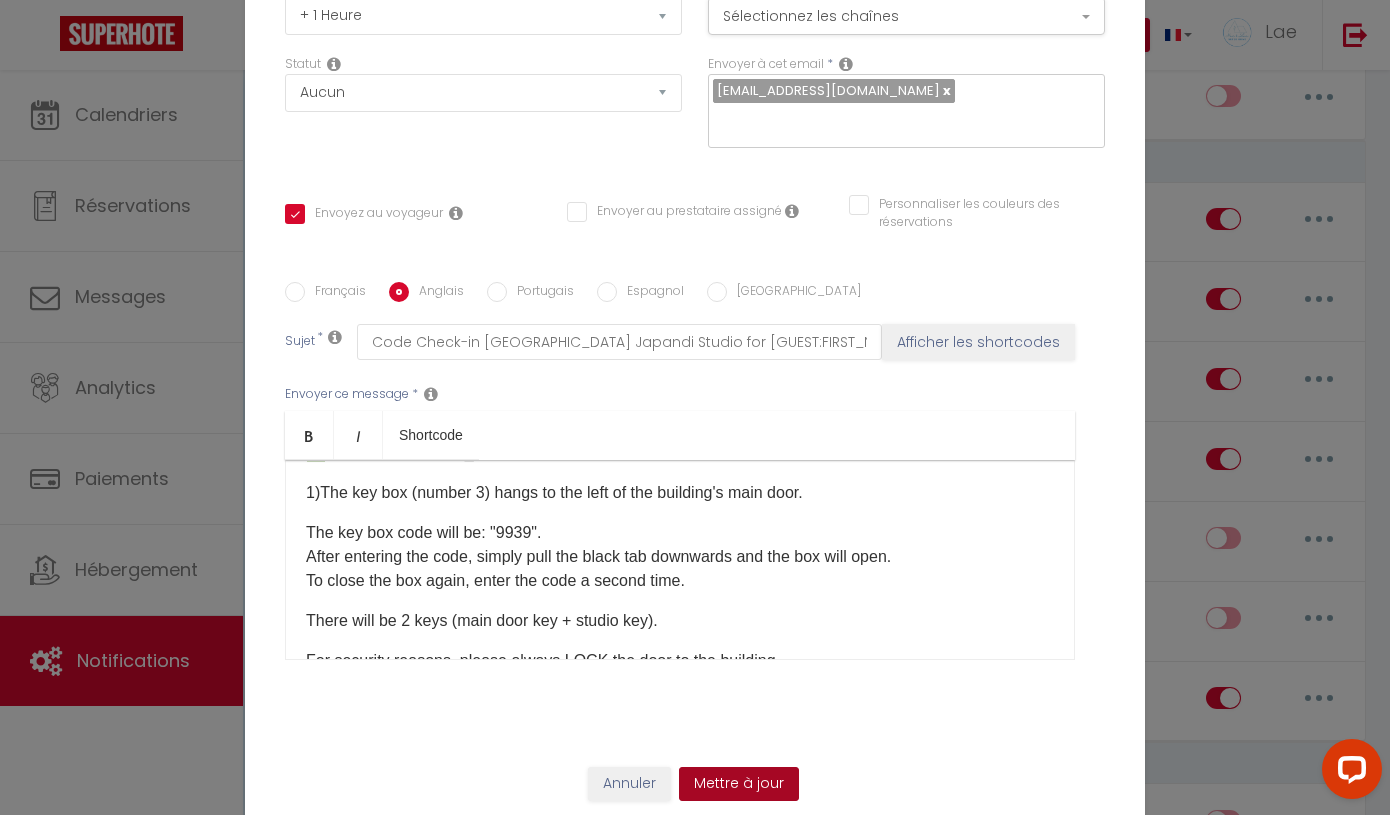 click on "Mettre à jour" at bounding box center [739, 784] 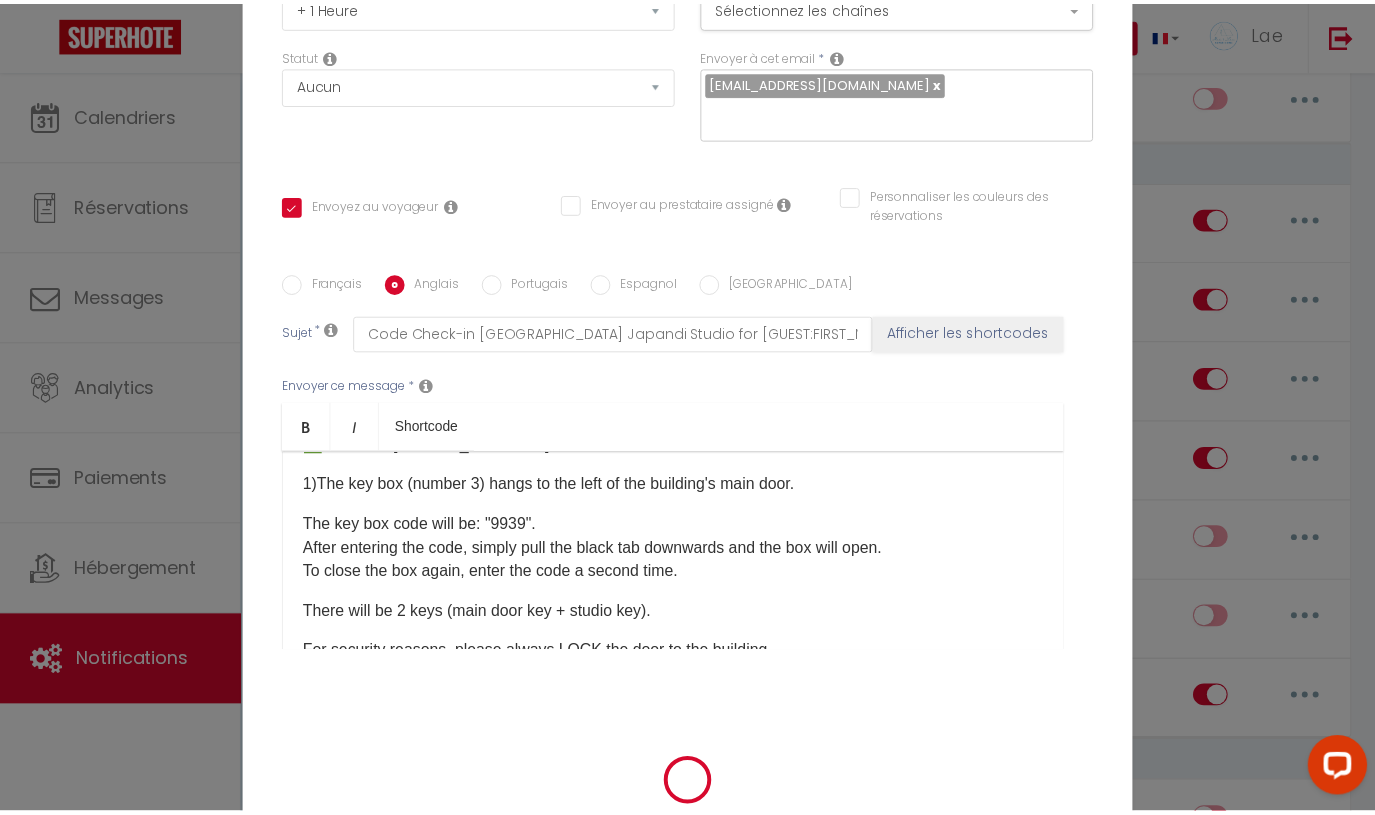 scroll, scrollTop: 166, scrollLeft: 0, axis: vertical 